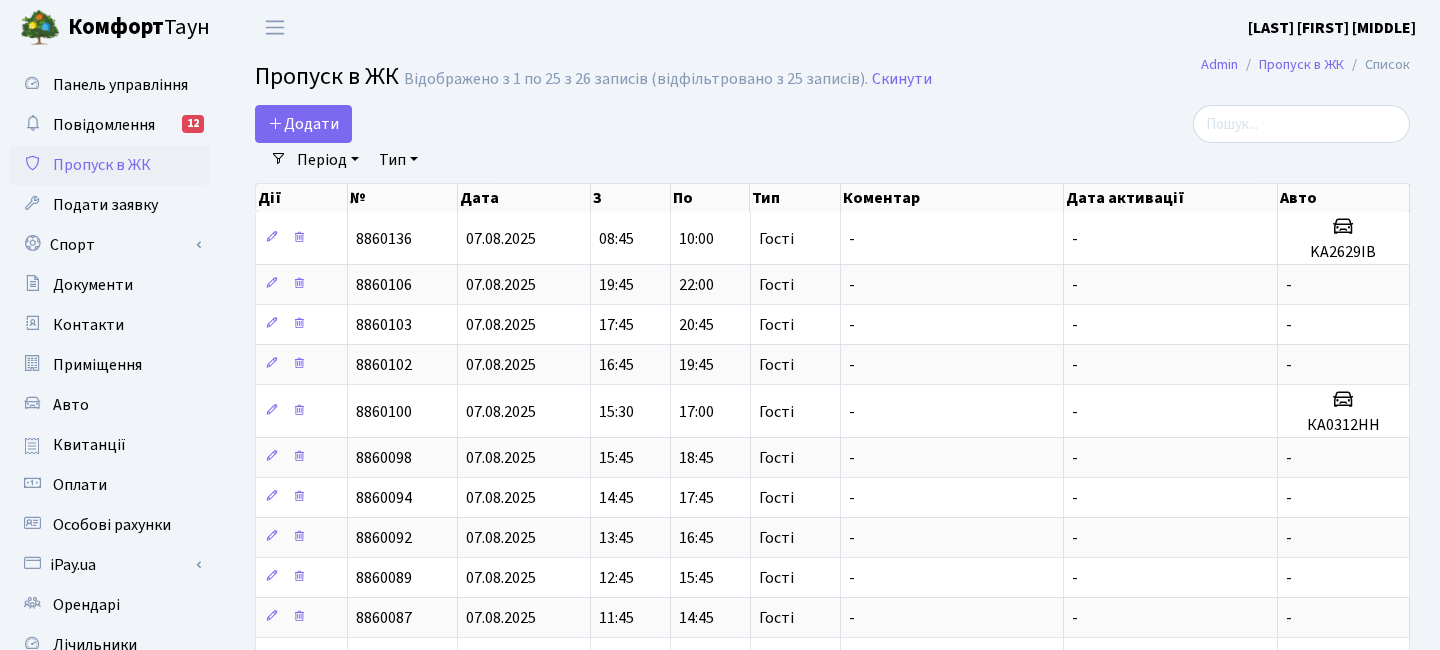 select on "25" 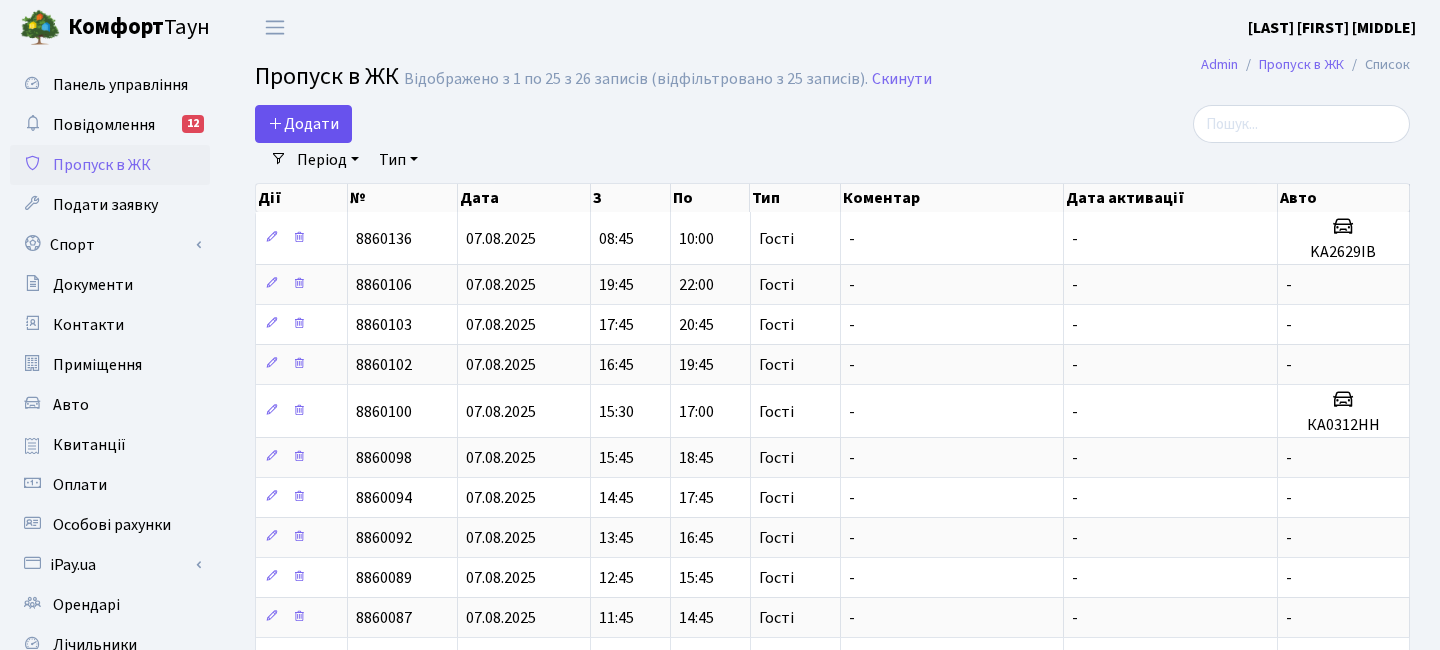 scroll, scrollTop: 0, scrollLeft: 0, axis: both 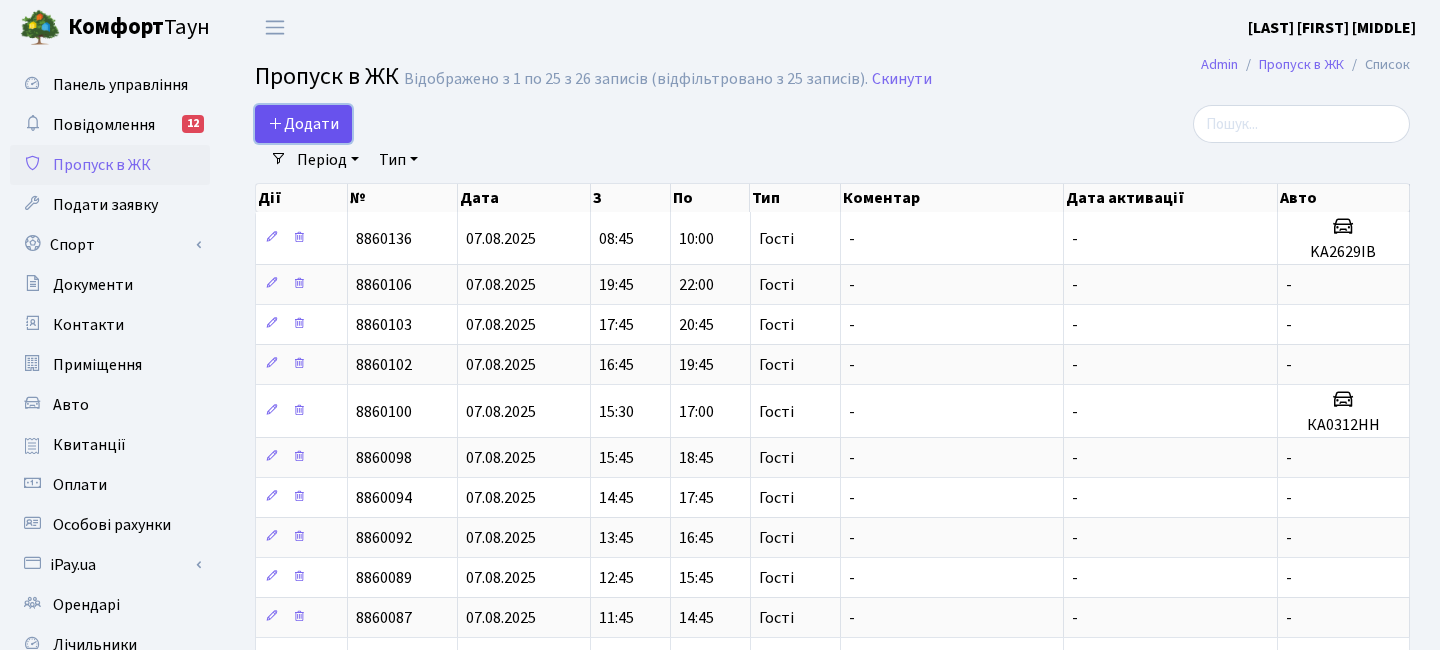 click on "Додати" at bounding box center (303, 124) 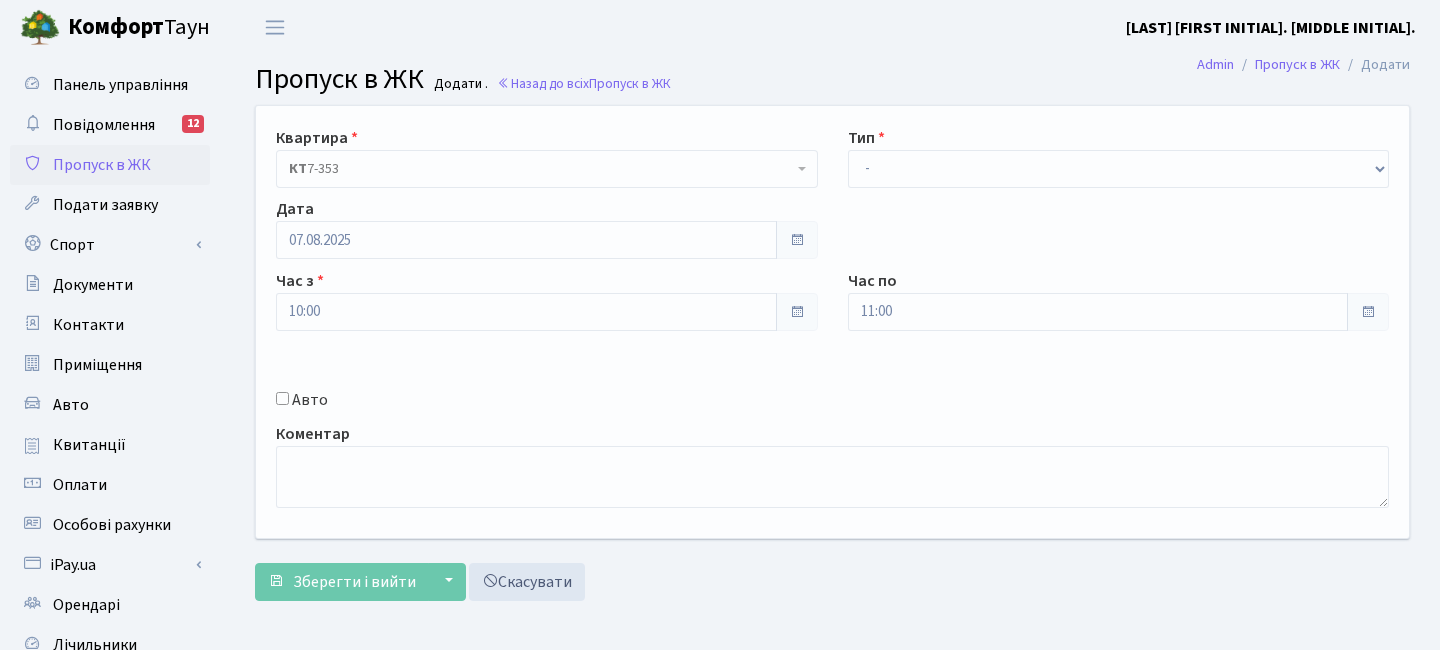 scroll, scrollTop: 0, scrollLeft: 0, axis: both 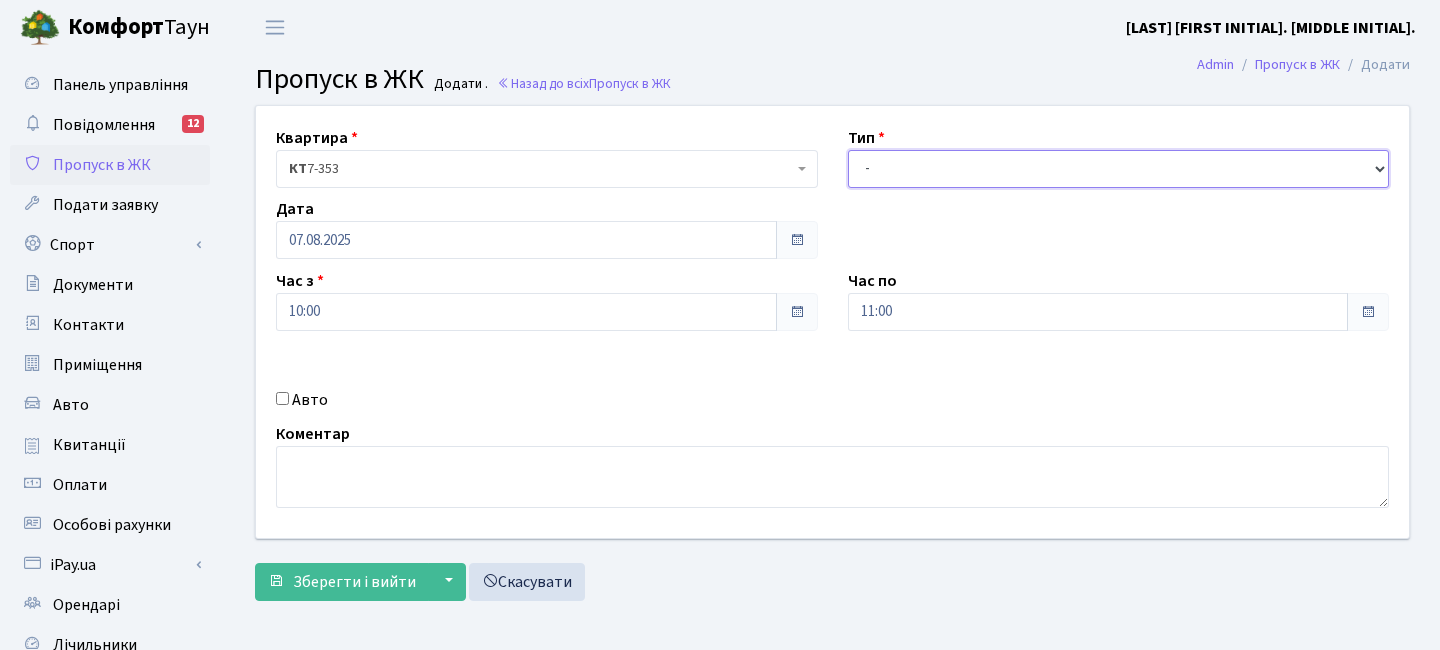 click on "-
Доставка
Таксі
Гості
Сервіс" at bounding box center (1119, 169) 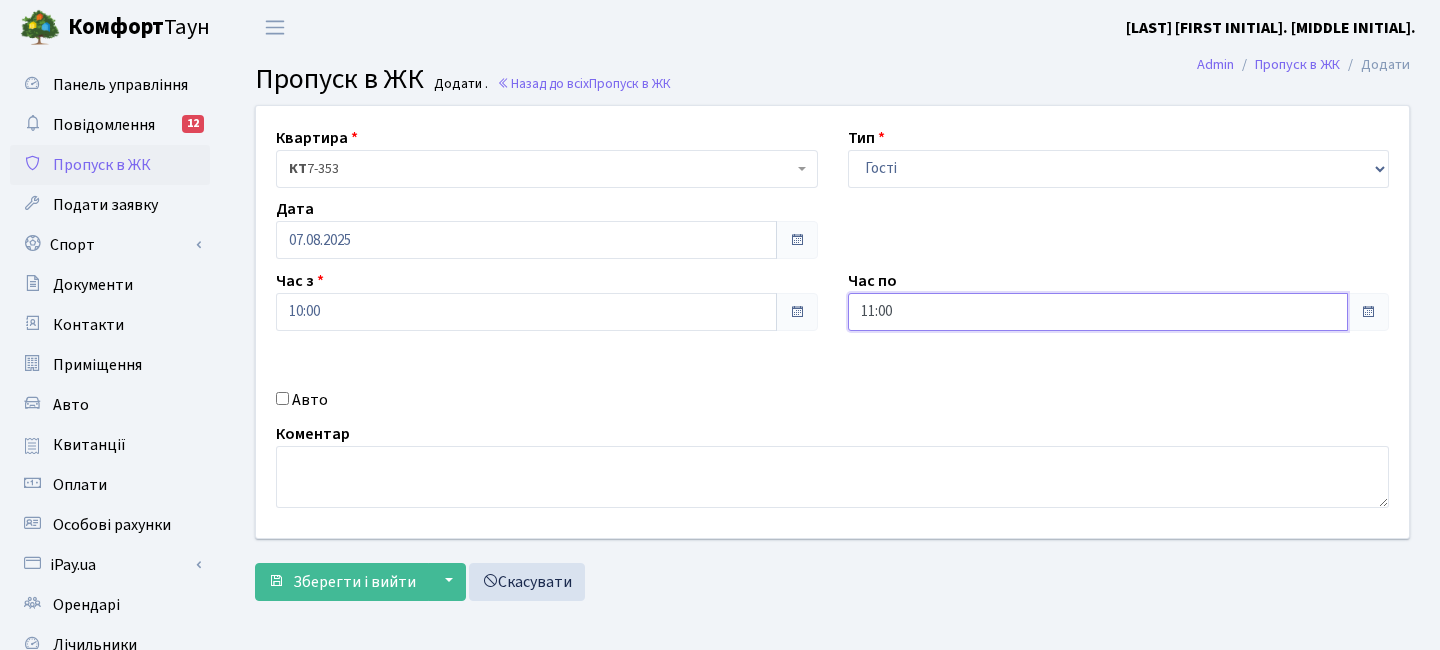 drag, startPoint x: 924, startPoint y: 327, endPoint x: 923, endPoint y: 303, distance: 24.020824 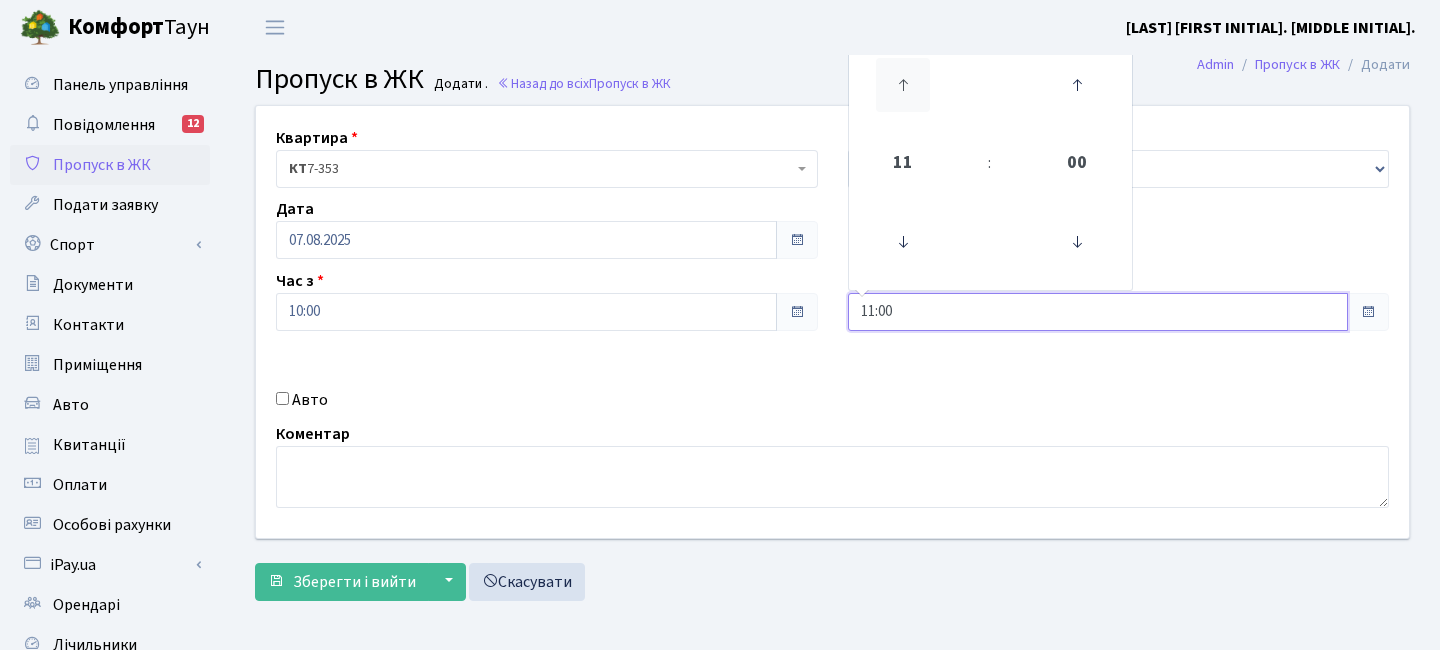 click at bounding box center (903, 85) 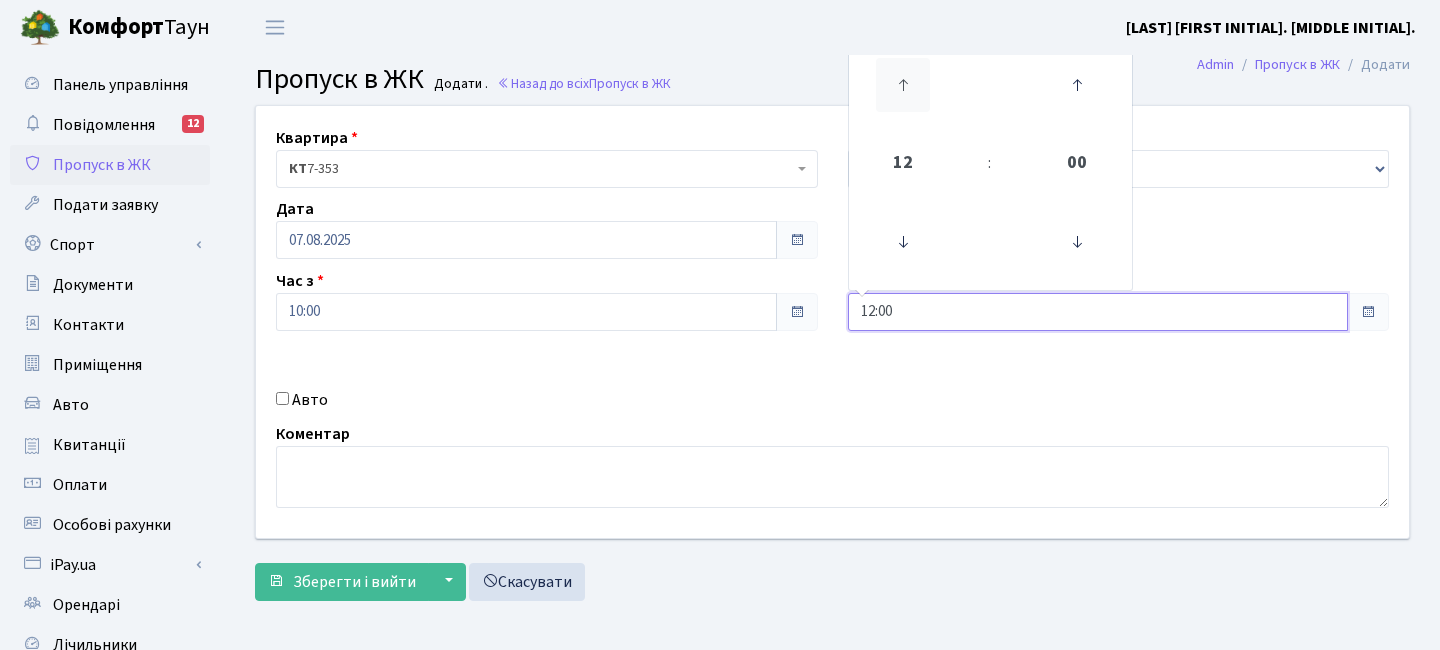 click at bounding box center [903, 85] 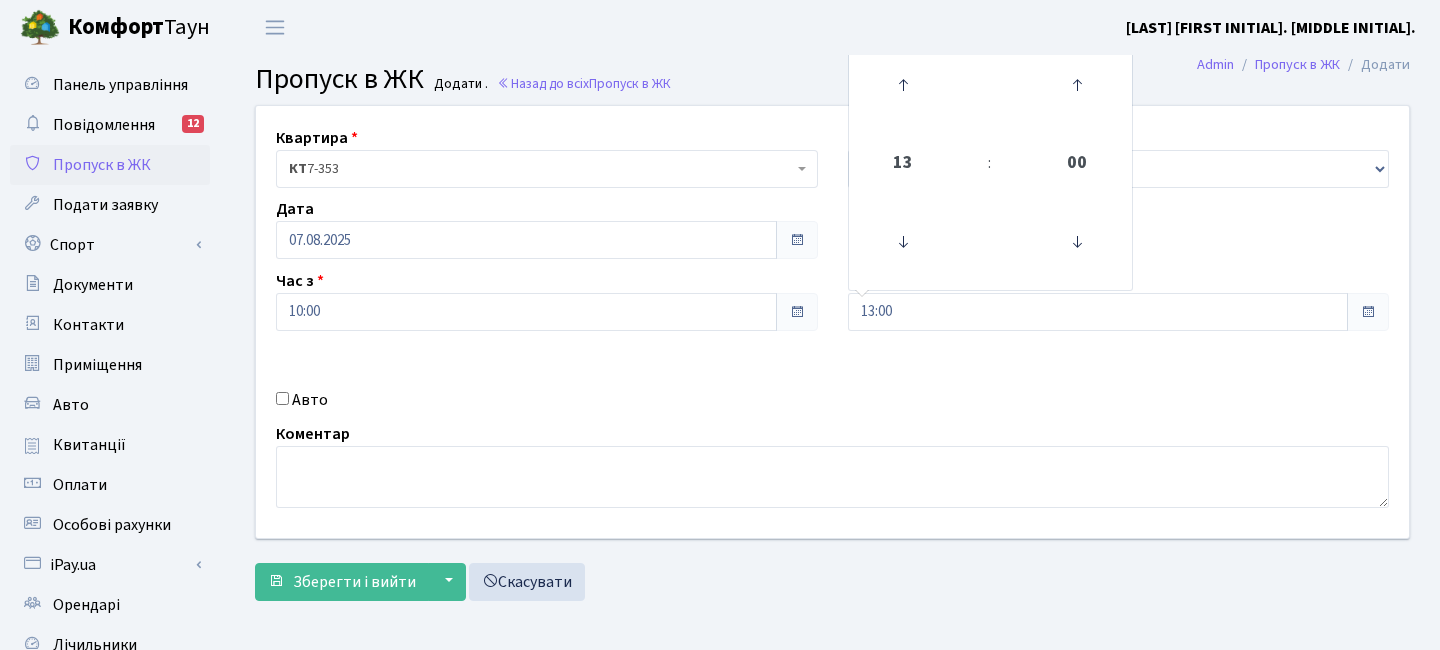 click on "Авто" at bounding box center [310, 400] 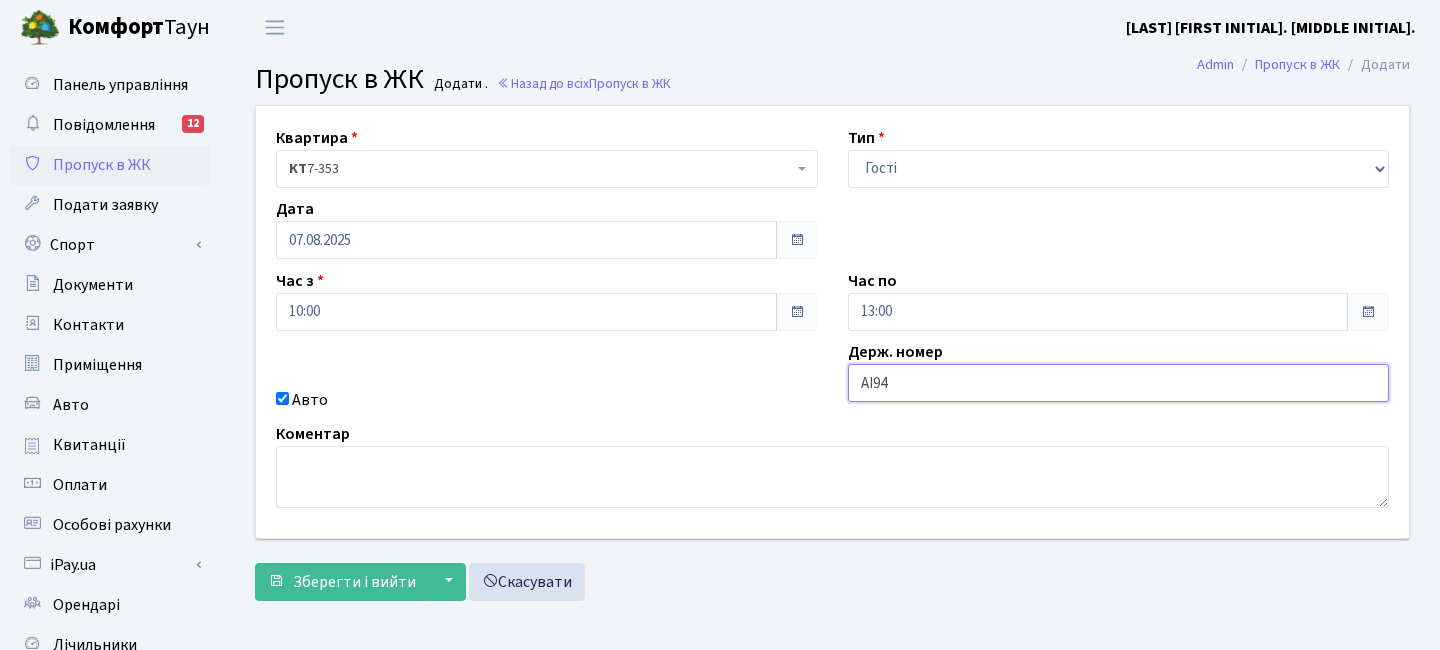 type on "АІ9451ВХ" 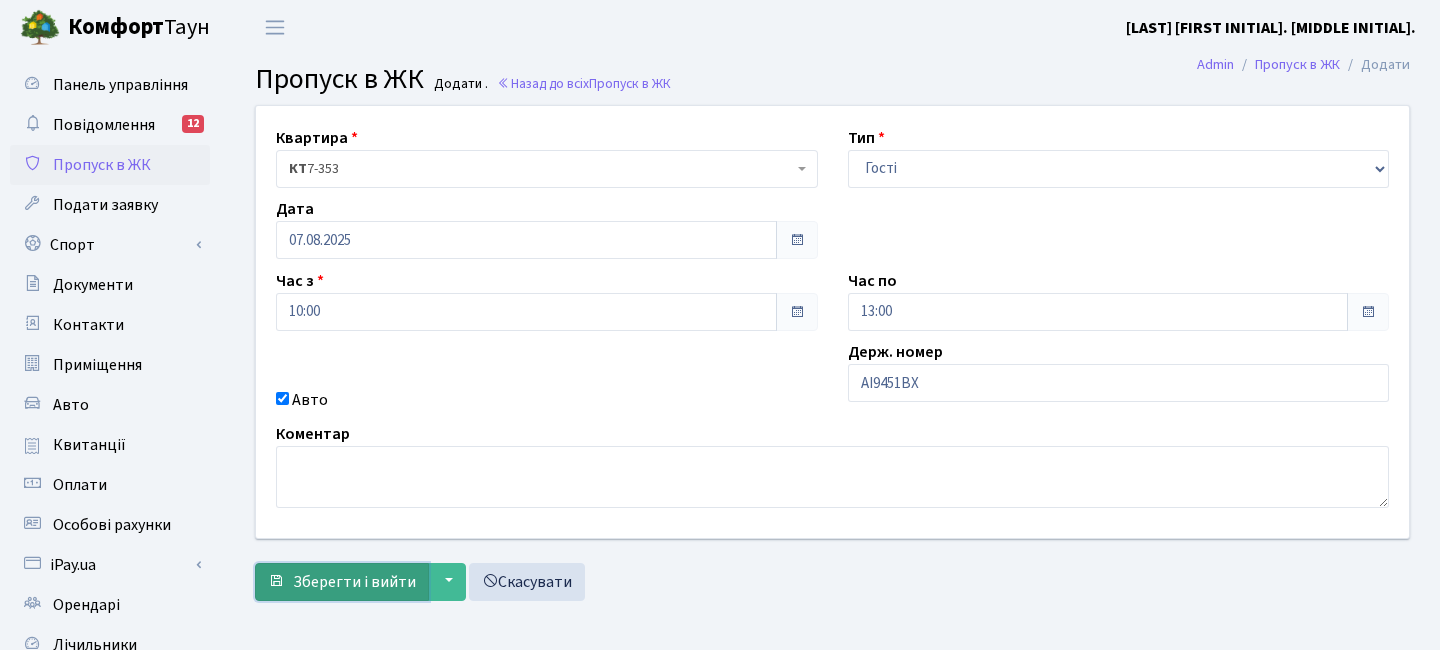 click on "Зберегти і вийти" at bounding box center (354, 582) 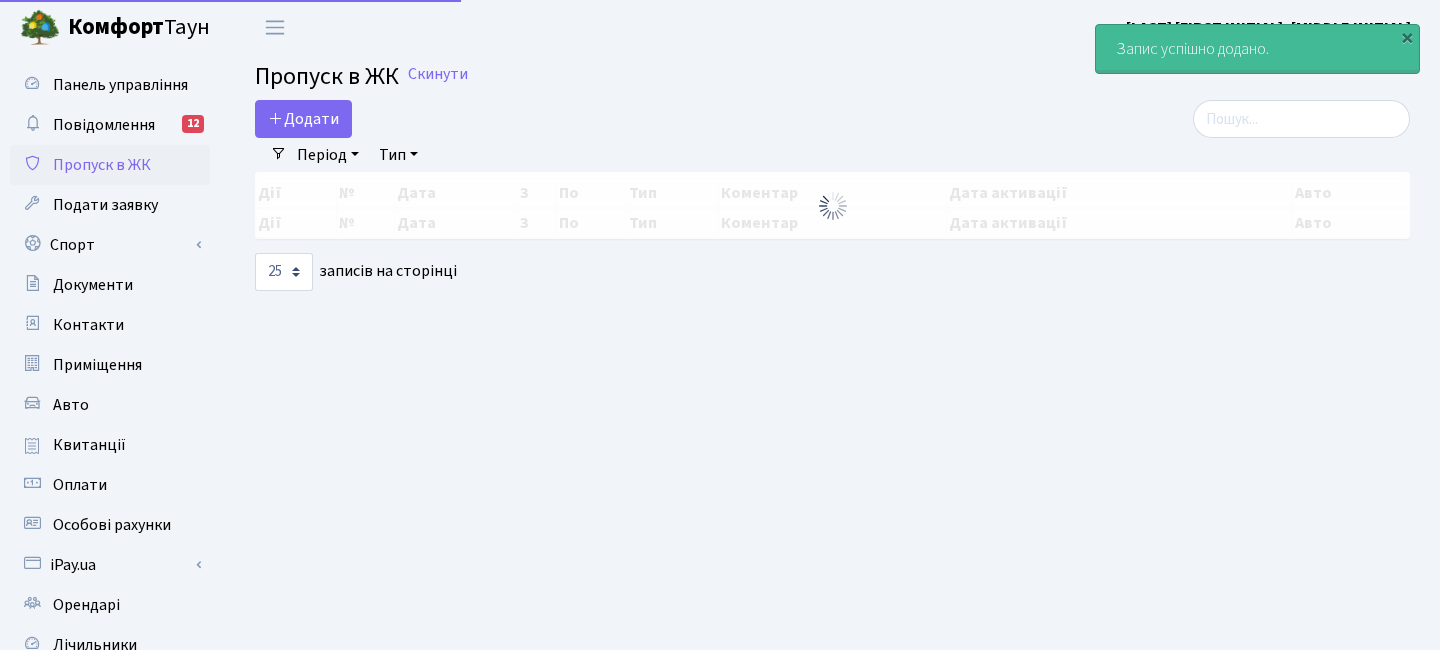 select on "25" 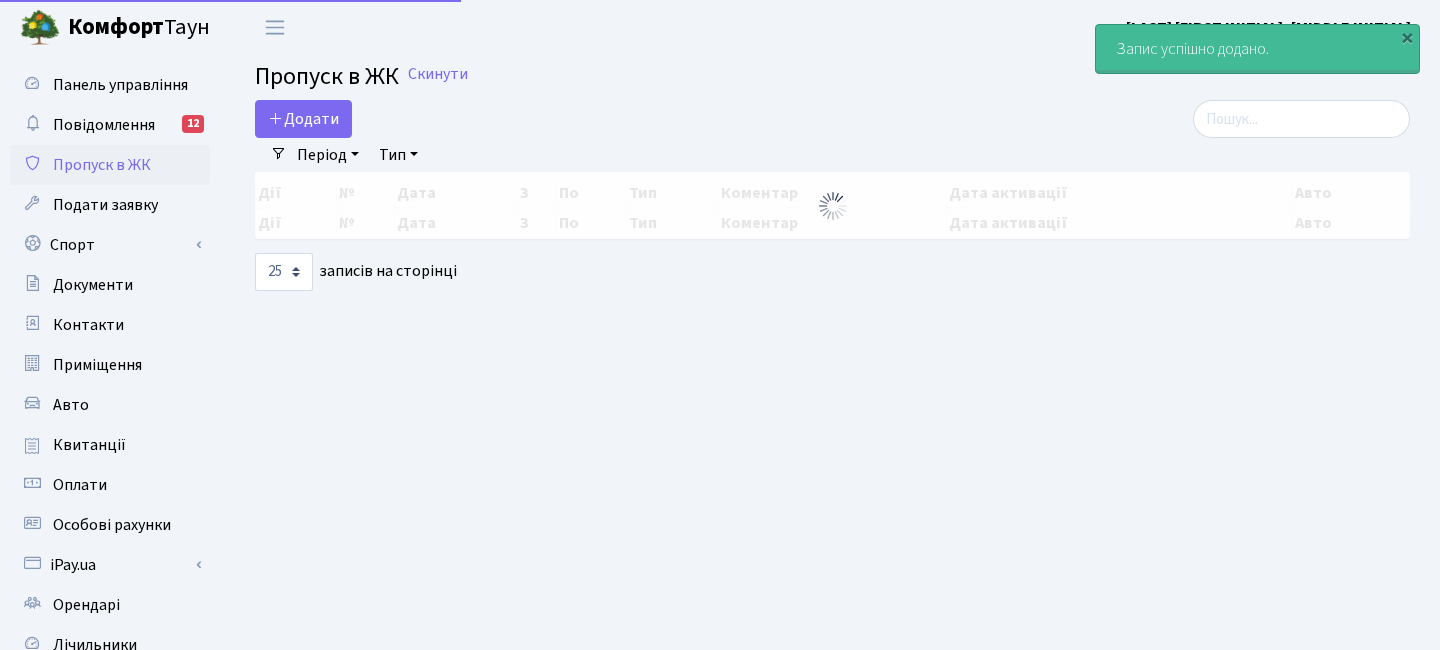 scroll, scrollTop: 0, scrollLeft: 0, axis: both 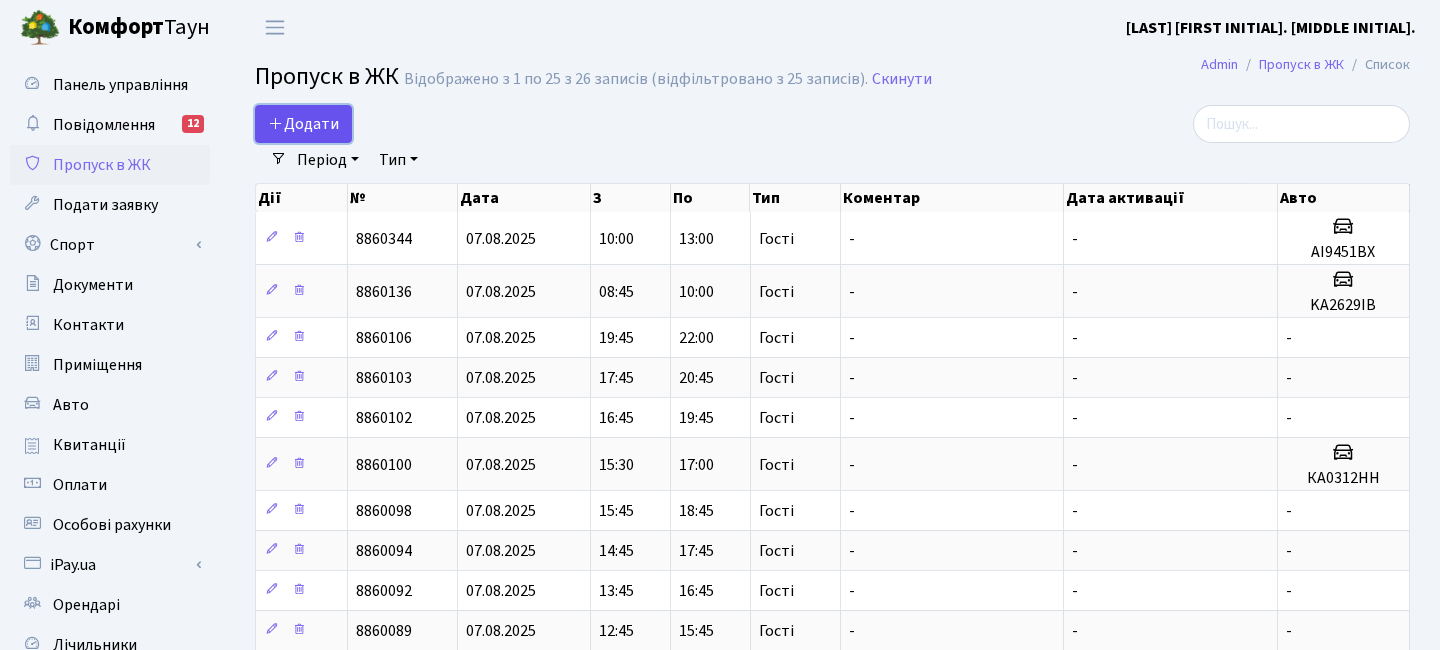 click on "Додати" at bounding box center [303, 124] 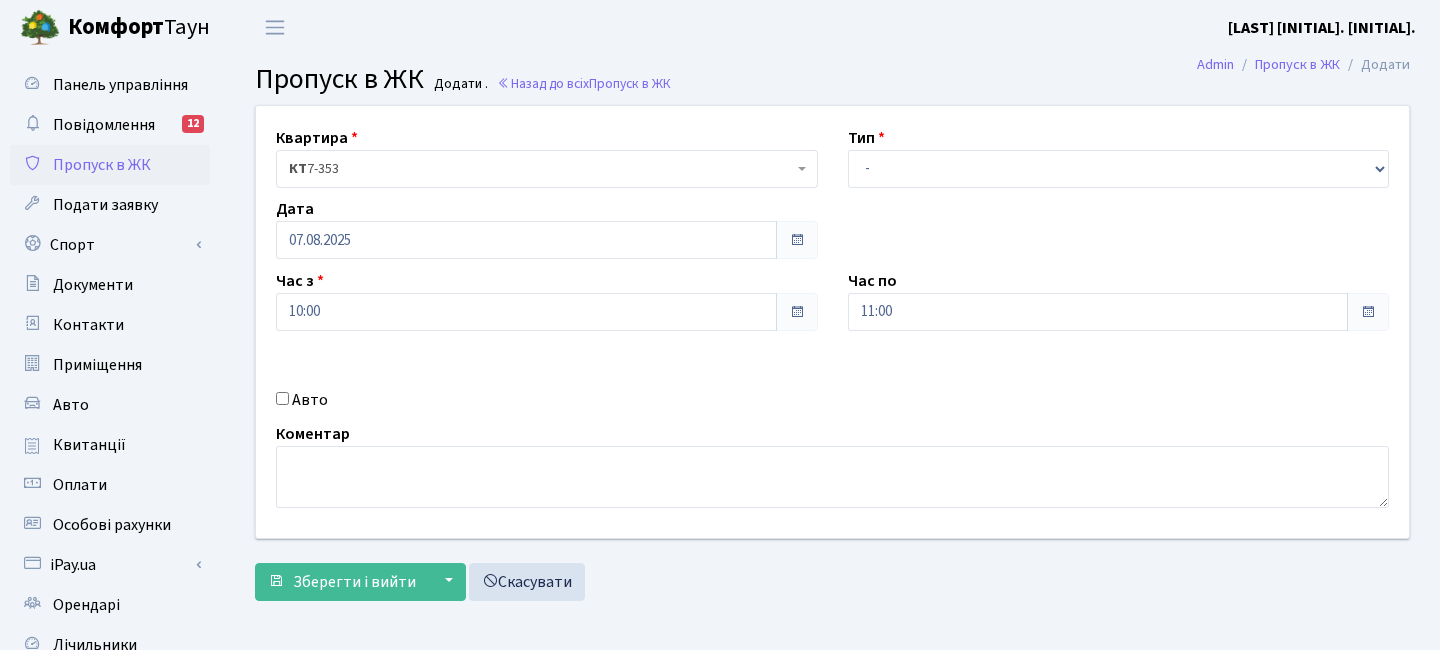 scroll, scrollTop: 0, scrollLeft: 0, axis: both 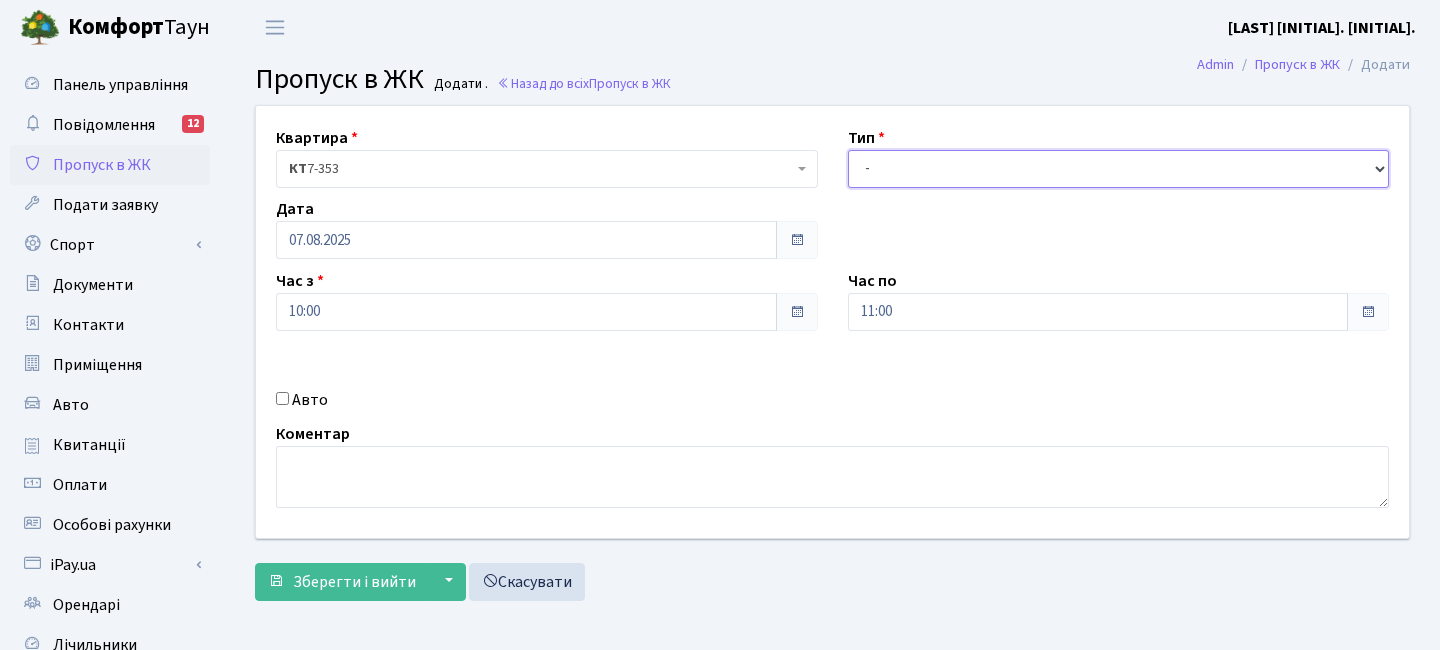click on "-
Доставка
Таксі
Гості
Сервіс" at bounding box center [1119, 169] 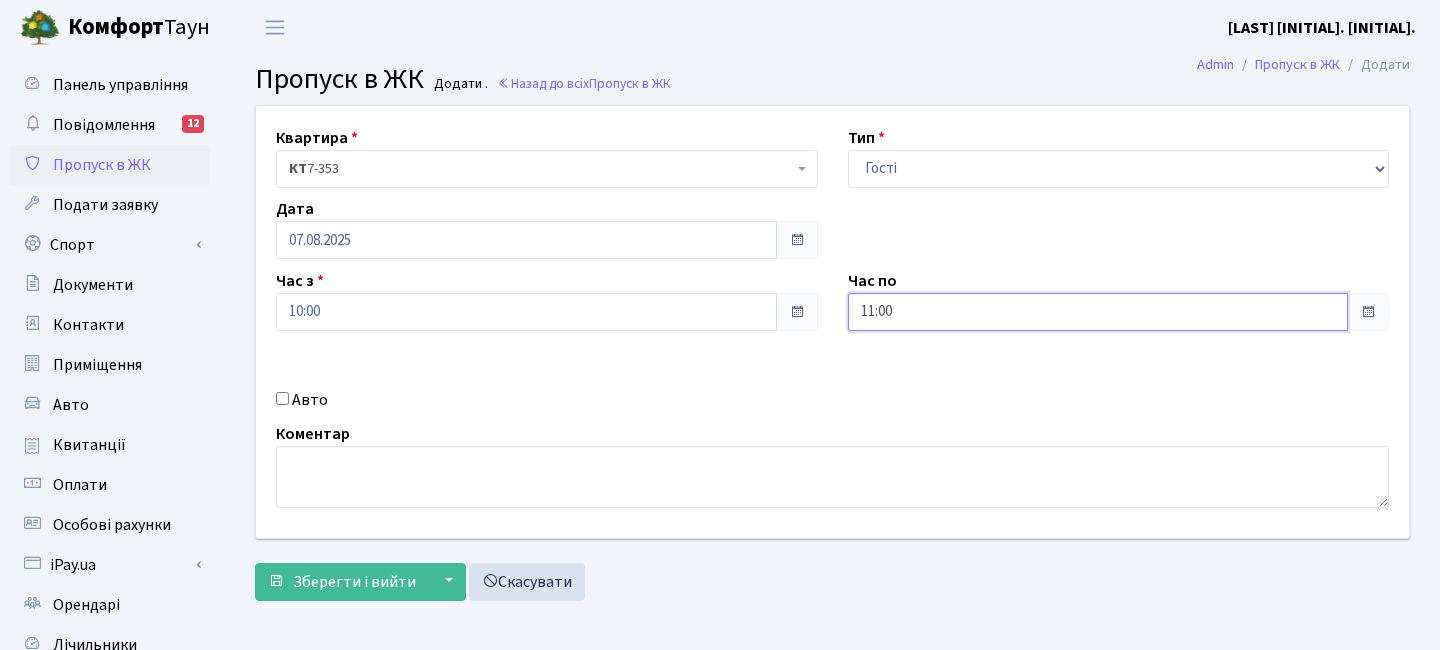 drag, startPoint x: 866, startPoint y: 329, endPoint x: 909, endPoint y: 293, distance: 56.0803 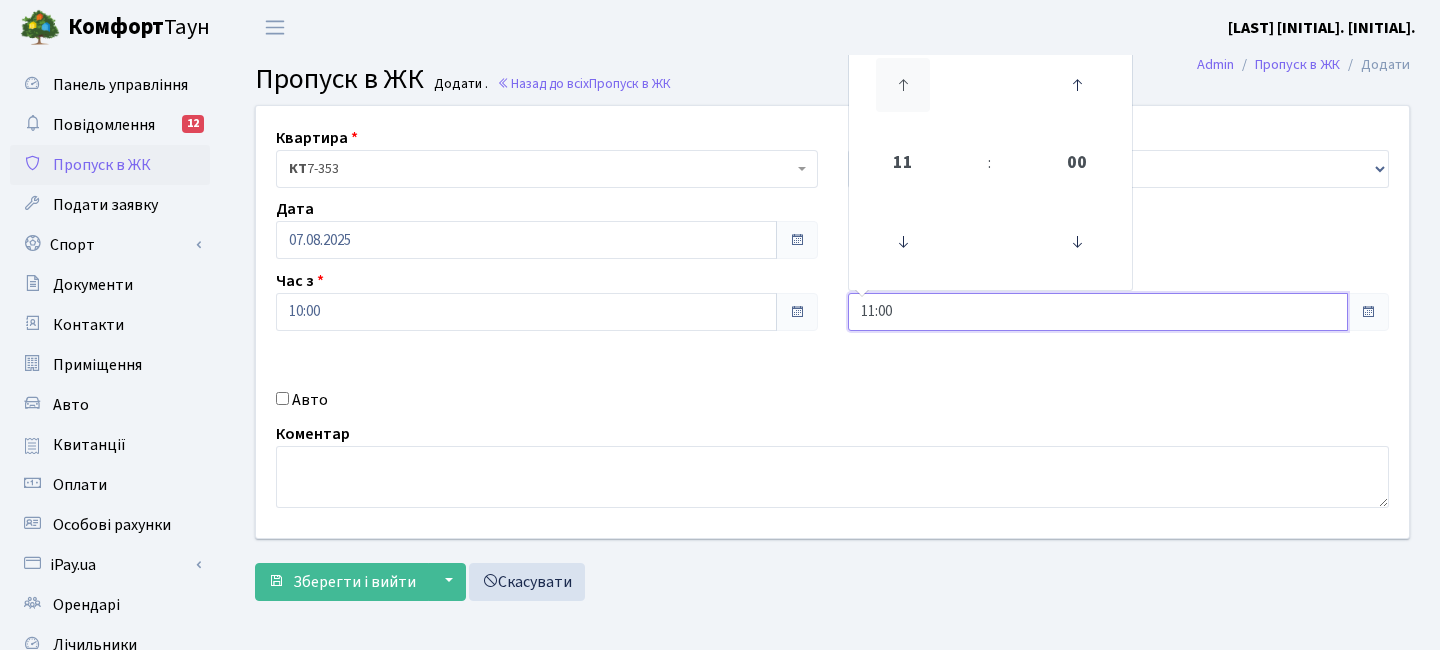 click at bounding box center (903, 85) 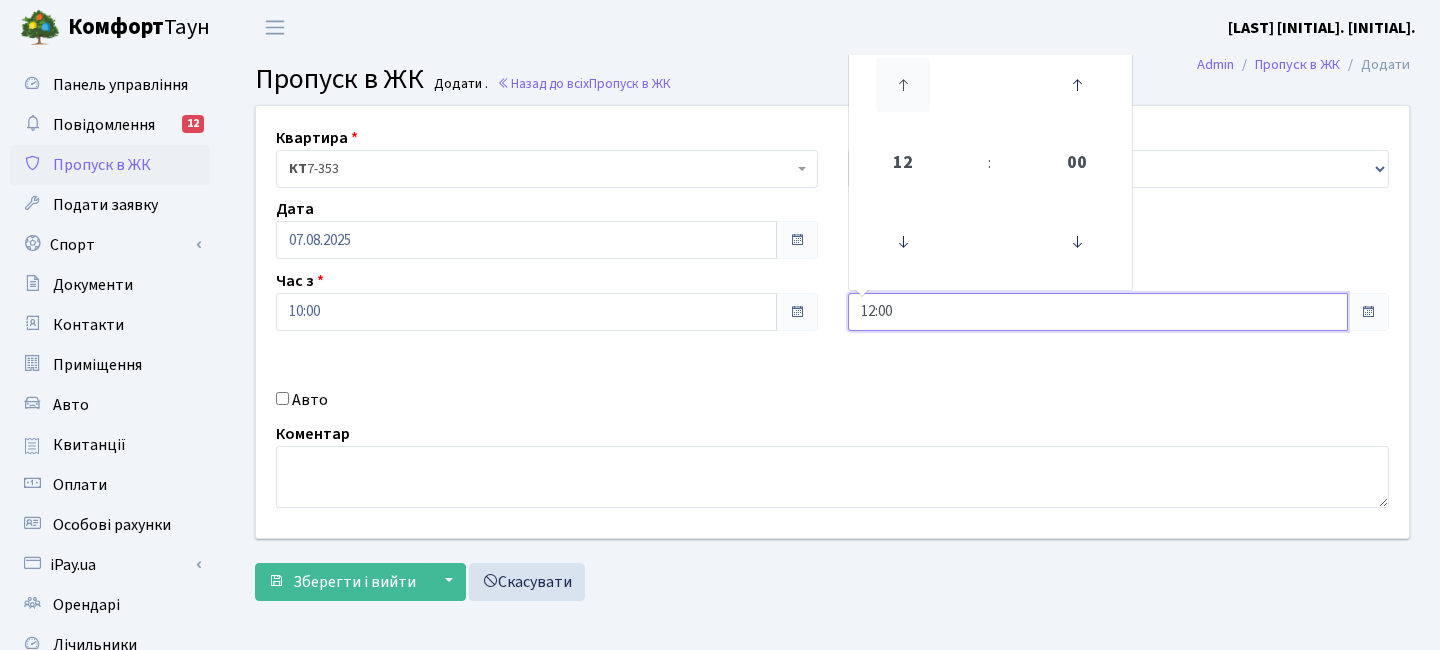 click at bounding box center (903, 85) 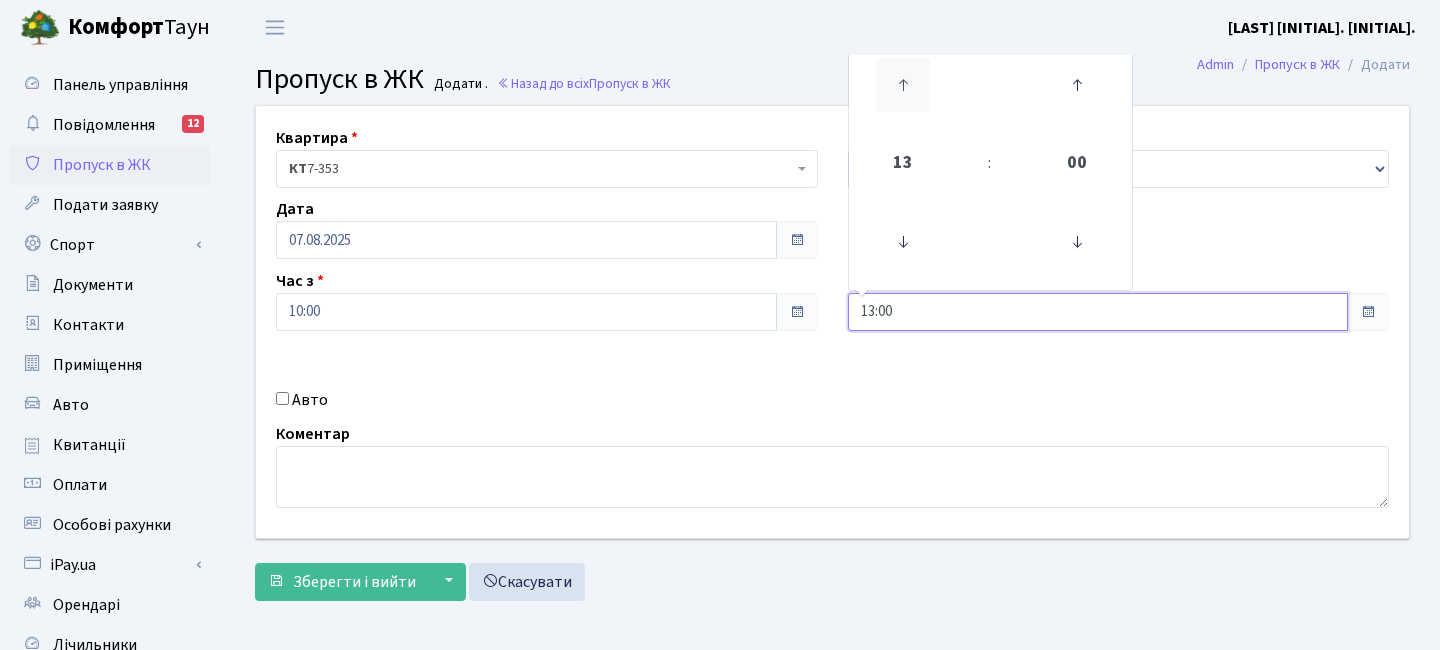 click at bounding box center (903, 85) 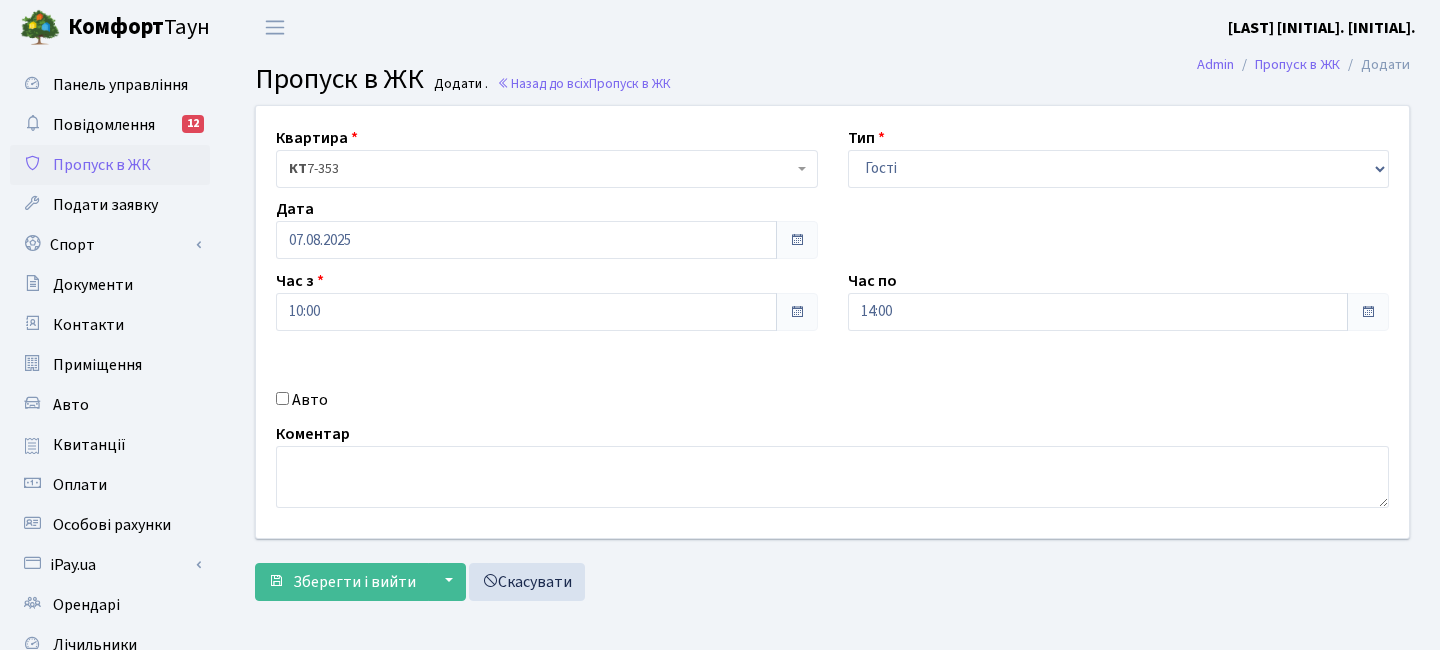 drag, startPoint x: 276, startPoint y: 398, endPoint x: 299, endPoint y: 402, distance: 23.345236 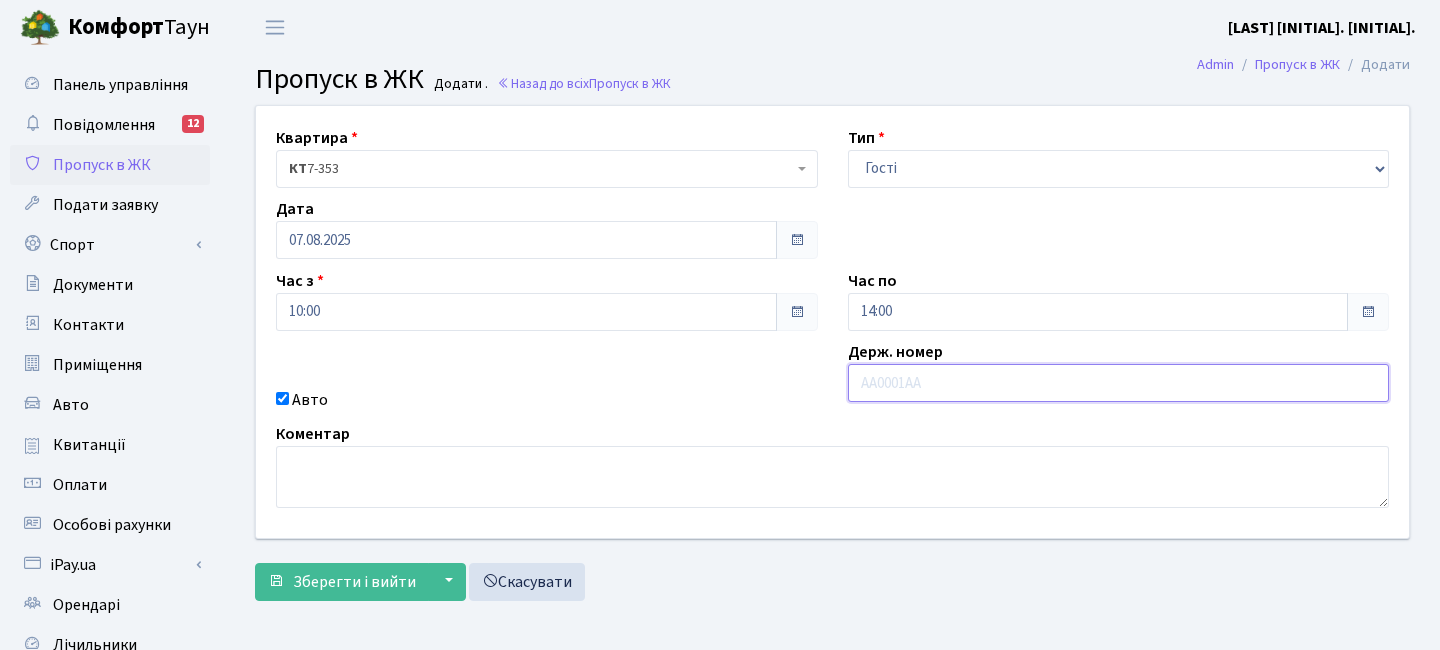 click at bounding box center [1119, 383] 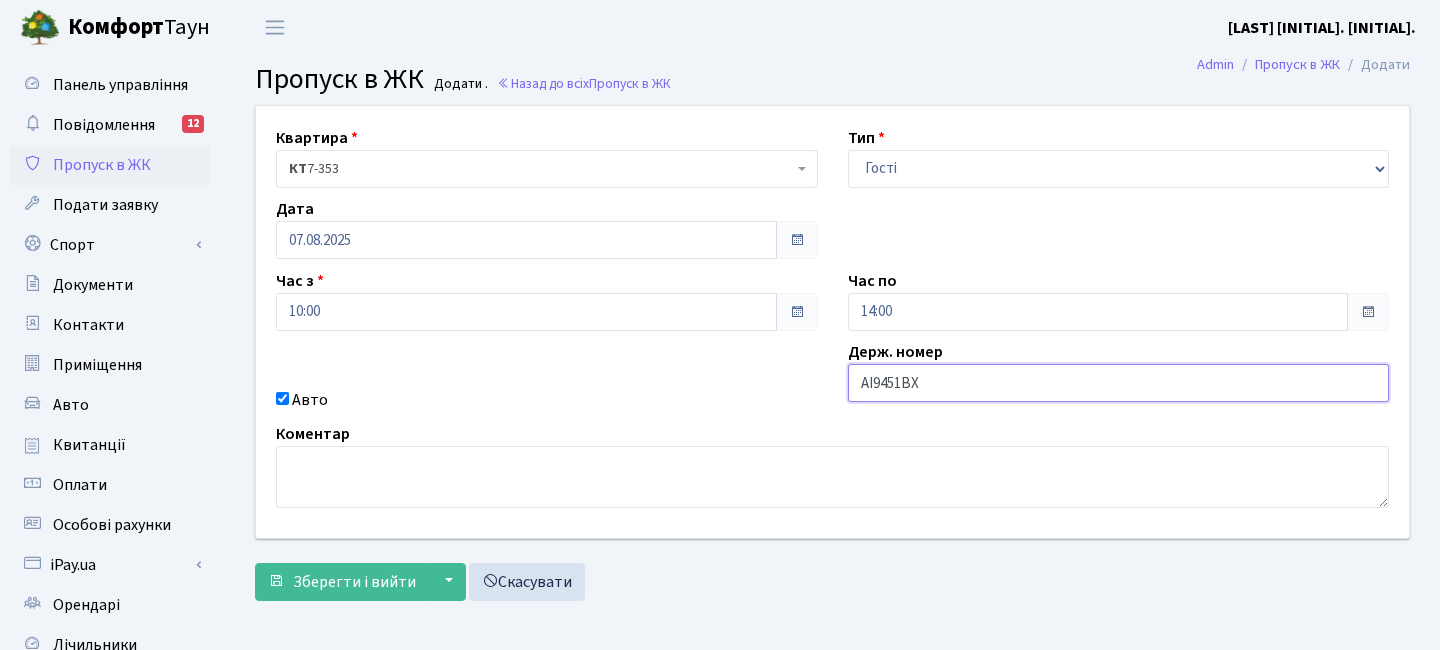 click on "АІ9451ВХ" at bounding box center (1119, 383) 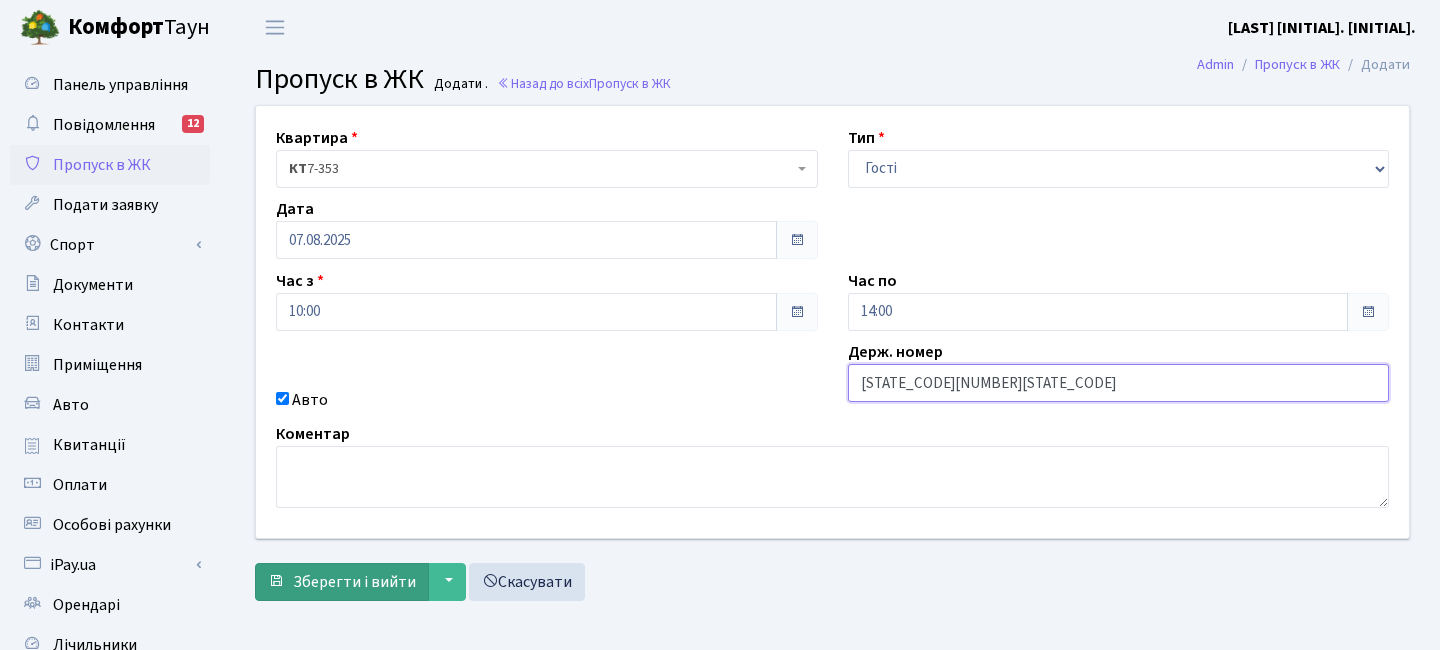 type on "АІ9451bХ" 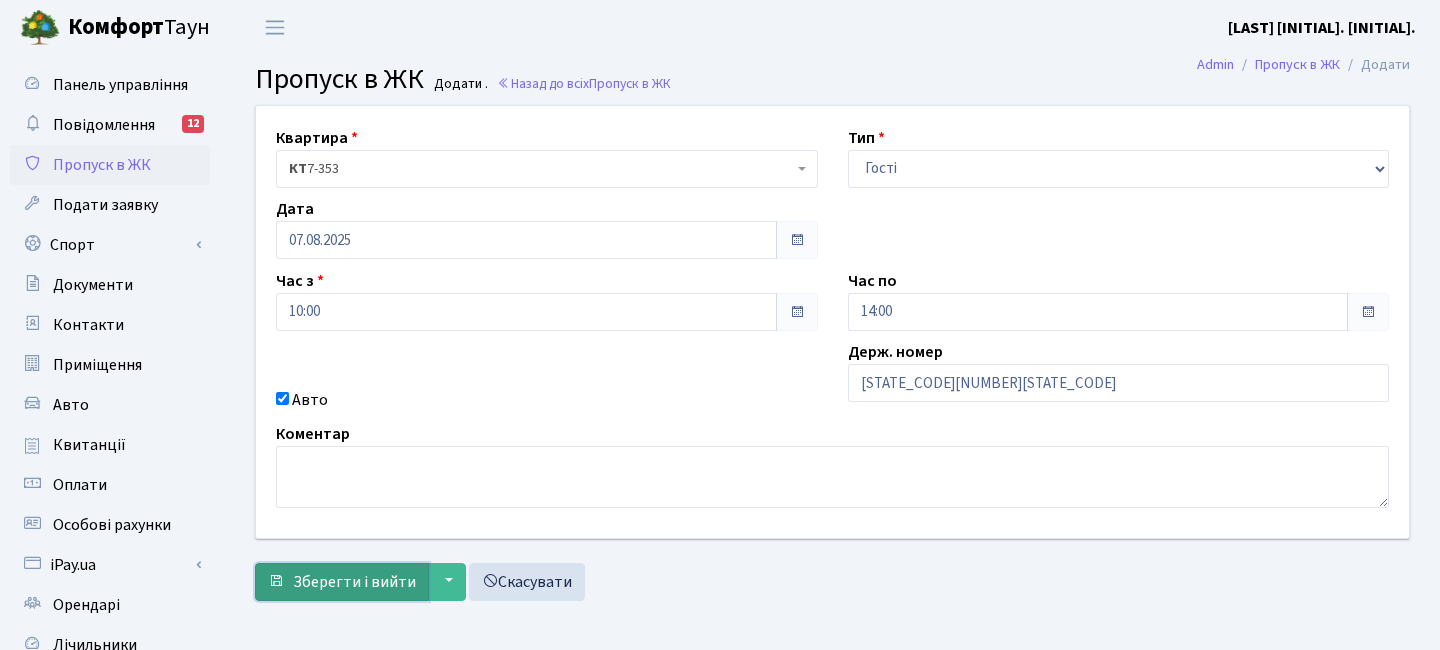 click on "Зберегти і вийти" at bounding box center (342, 582) 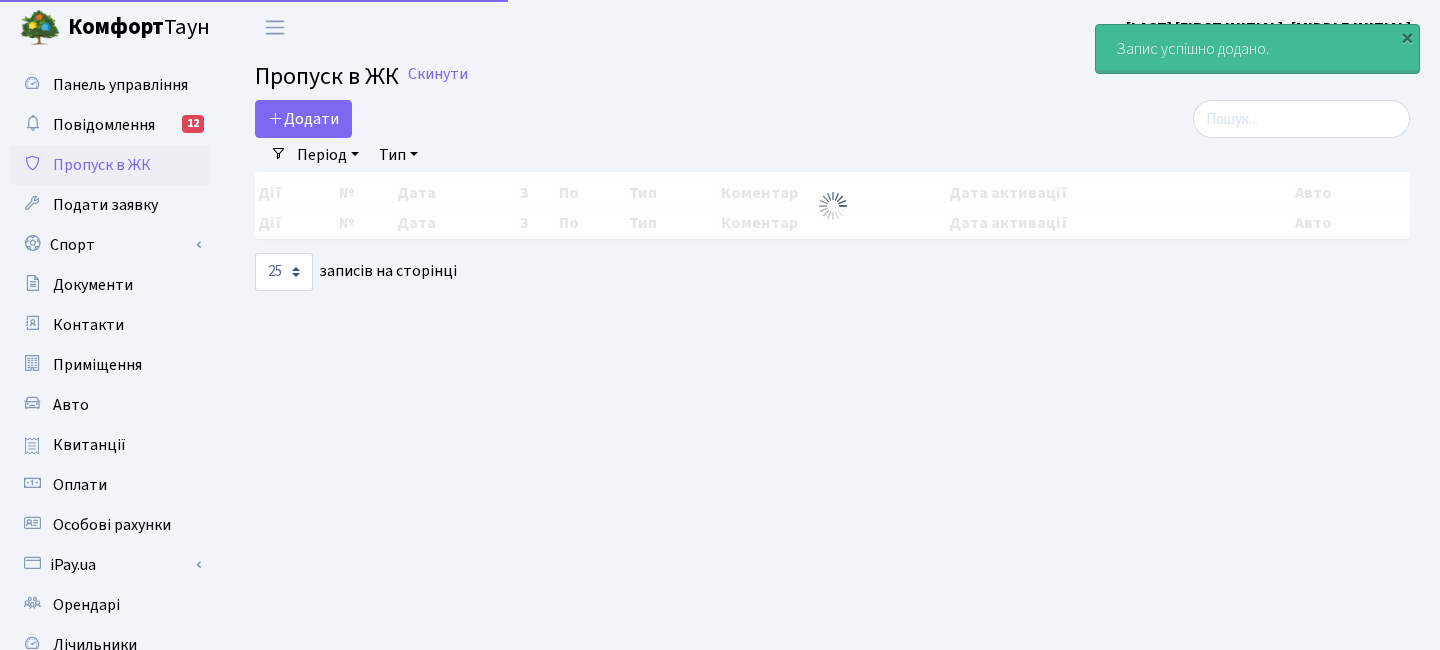 select on "25" 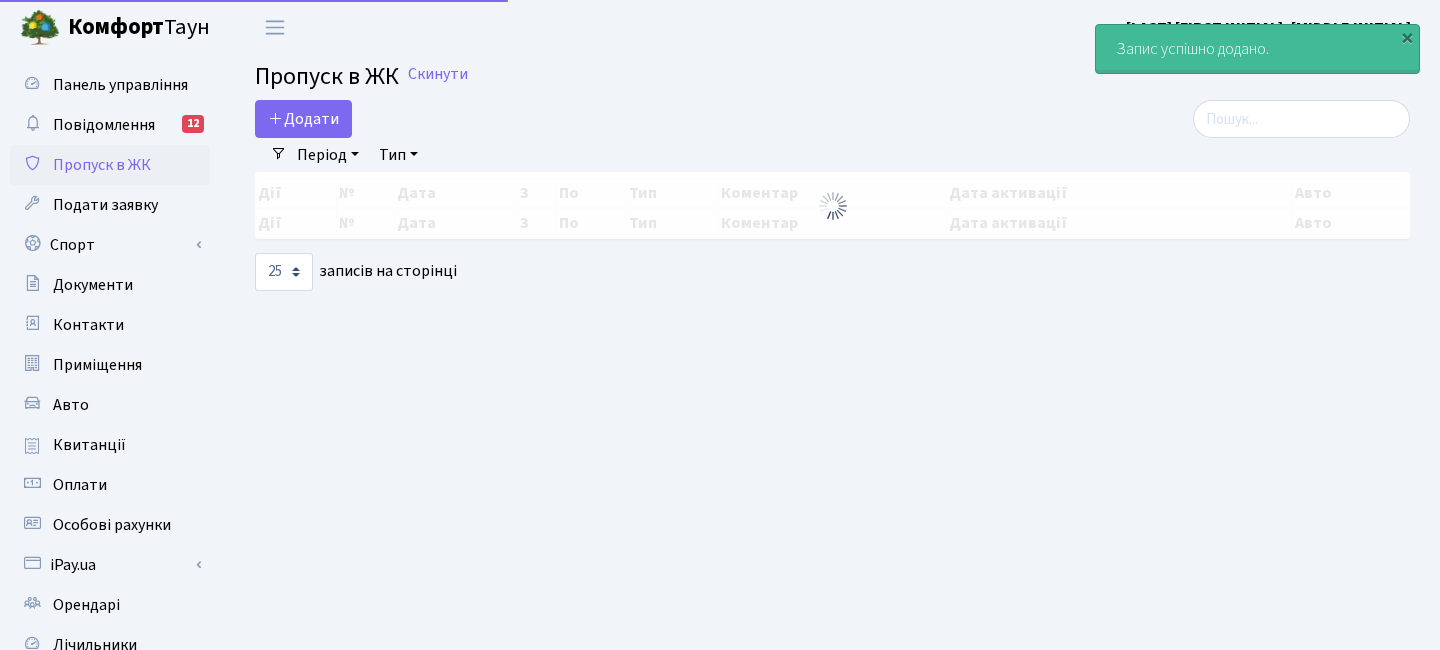 scroll, scrollTop: 0, scrollLeft: 0, axis: both 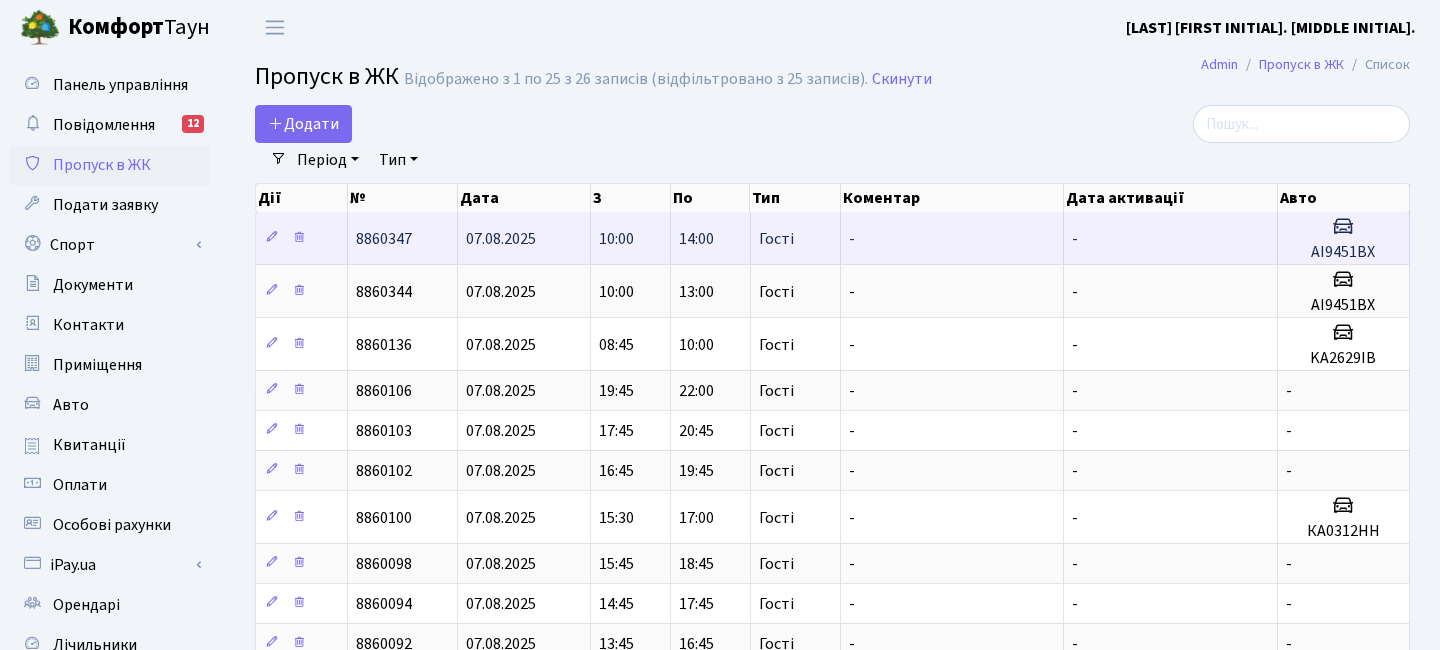 drag, startPoint x: 1302, startPoint y: 228, endPoint x: 1286, endPoint y: 227, distance: 16.03122 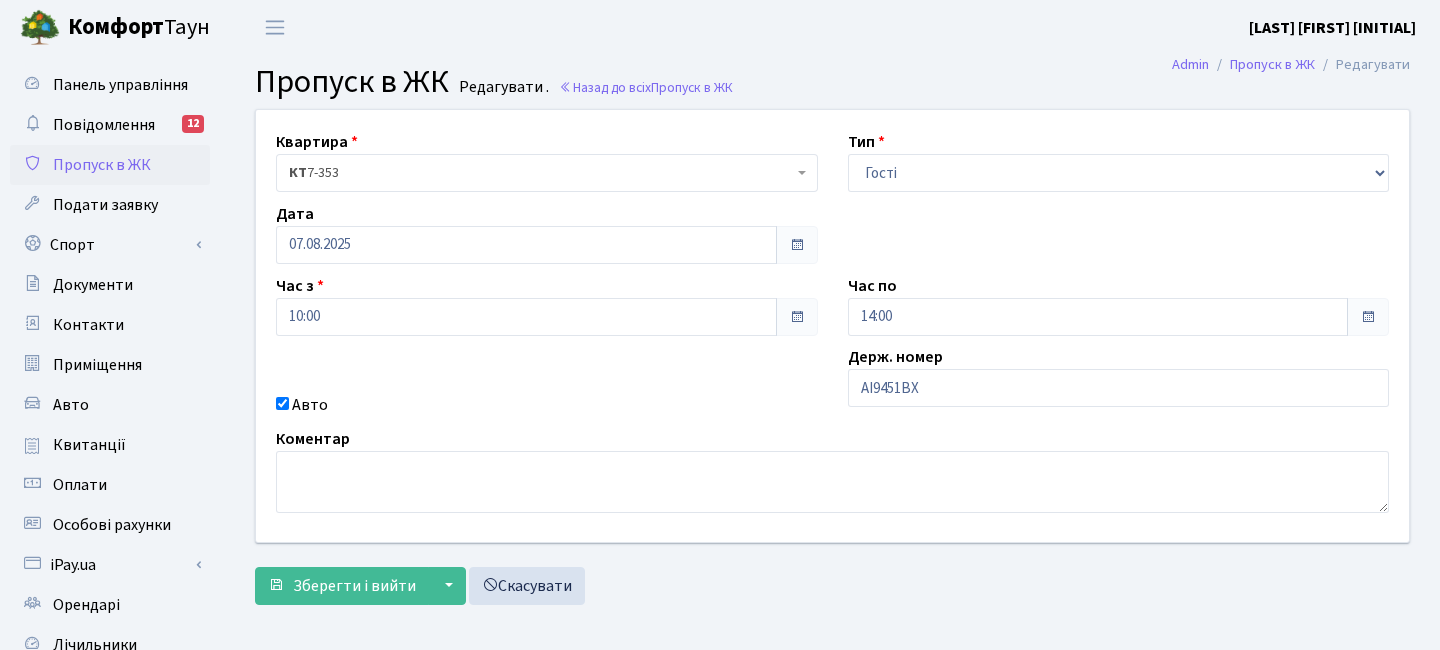 scroll, scrollTop: 0, scrollLeft: 0, axis: both 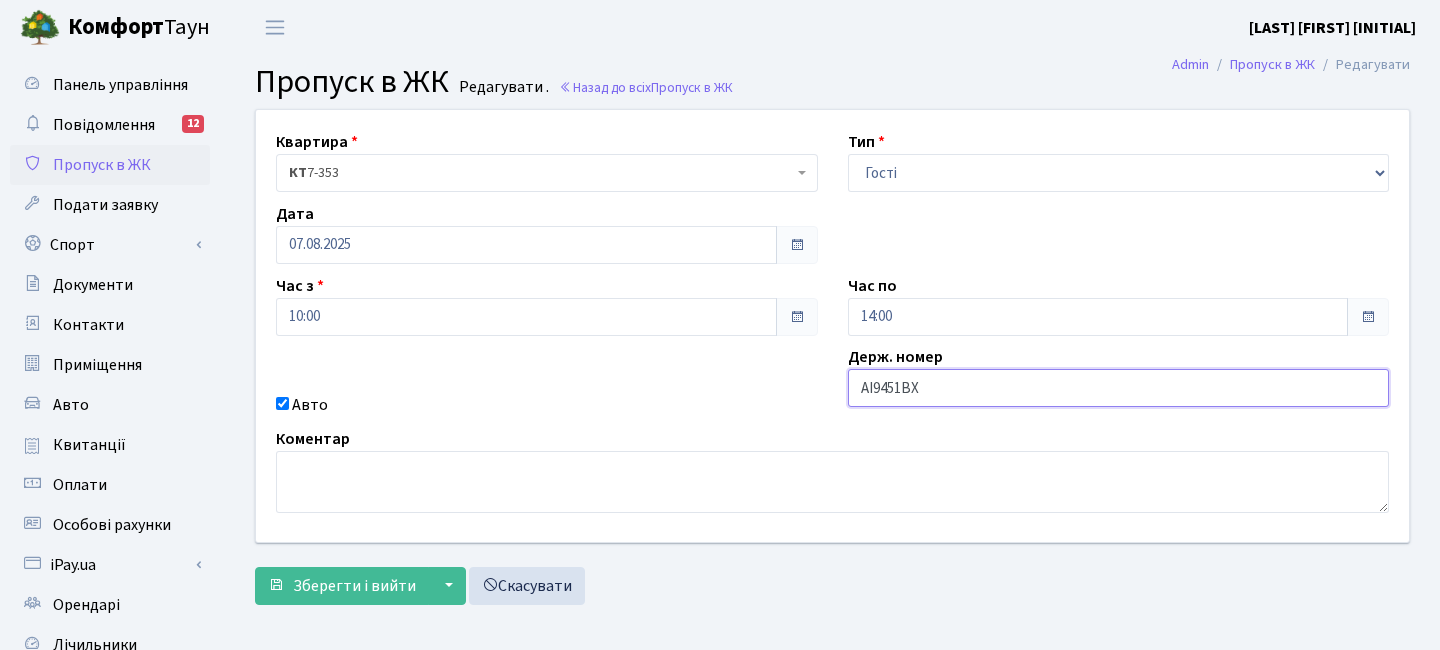 click on "АІ9451BХ" at bounding box center (1119, 388) 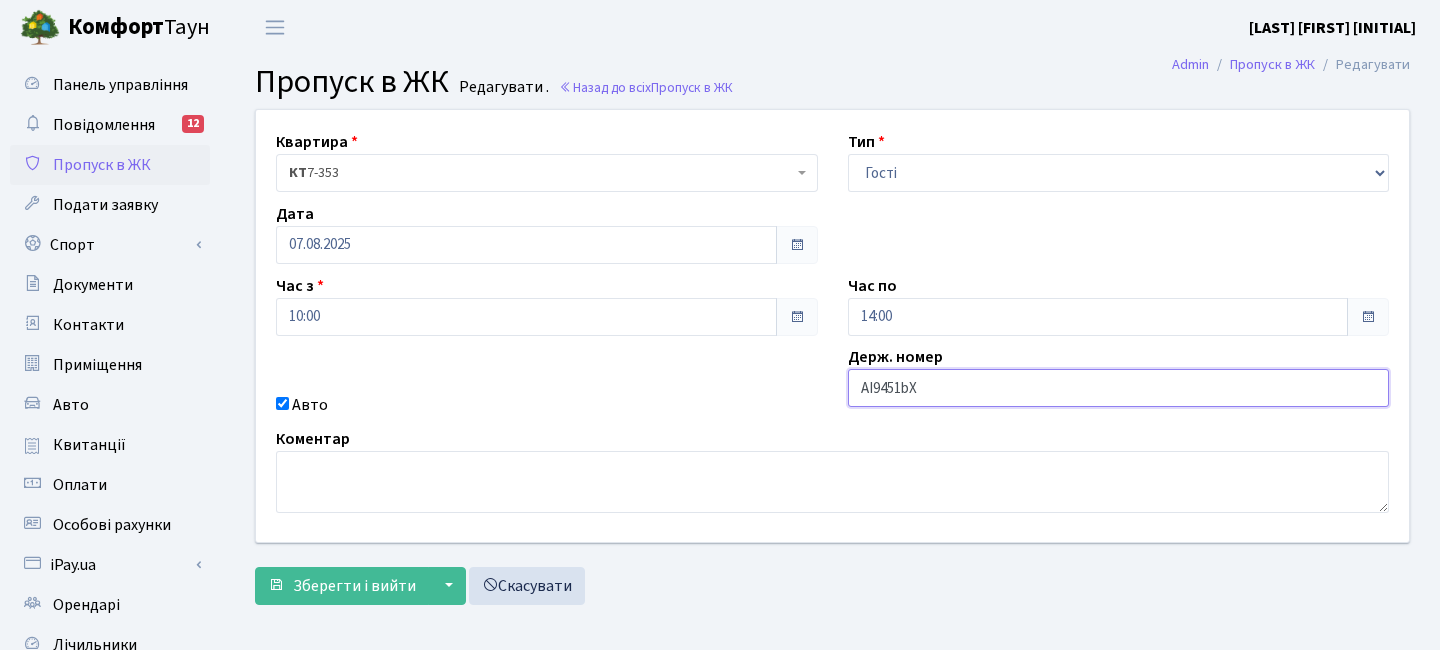 click on "АІ9451bХ" at bounding box center [1119, 388] 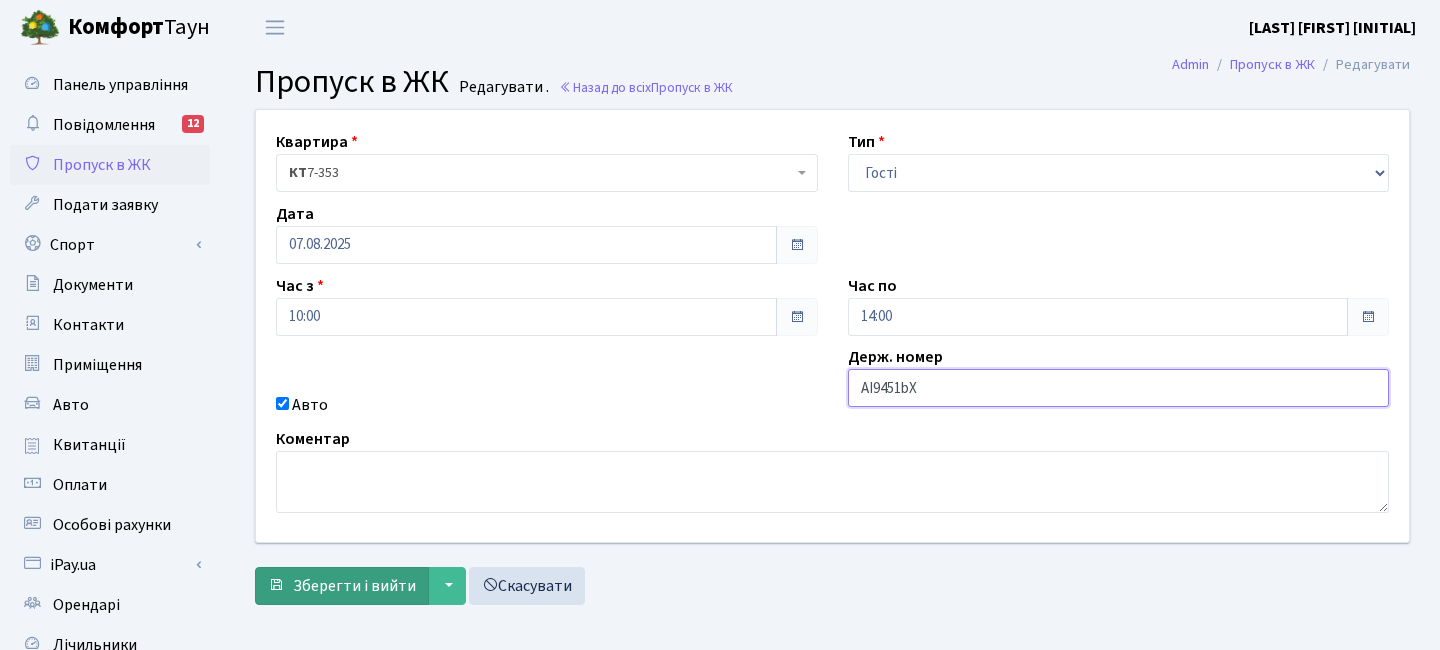 type on "АІ9451bХ" 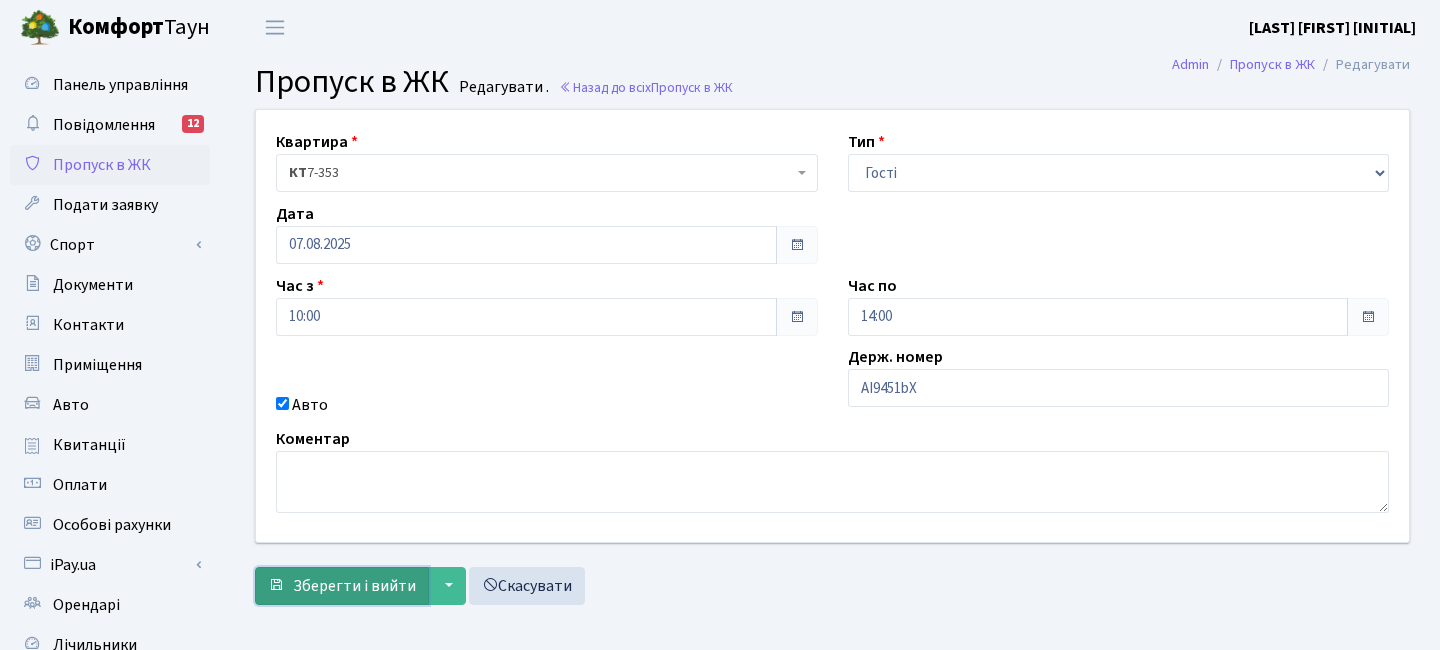 click on "Зберегти і вийти" at bounding box center (342, 586) 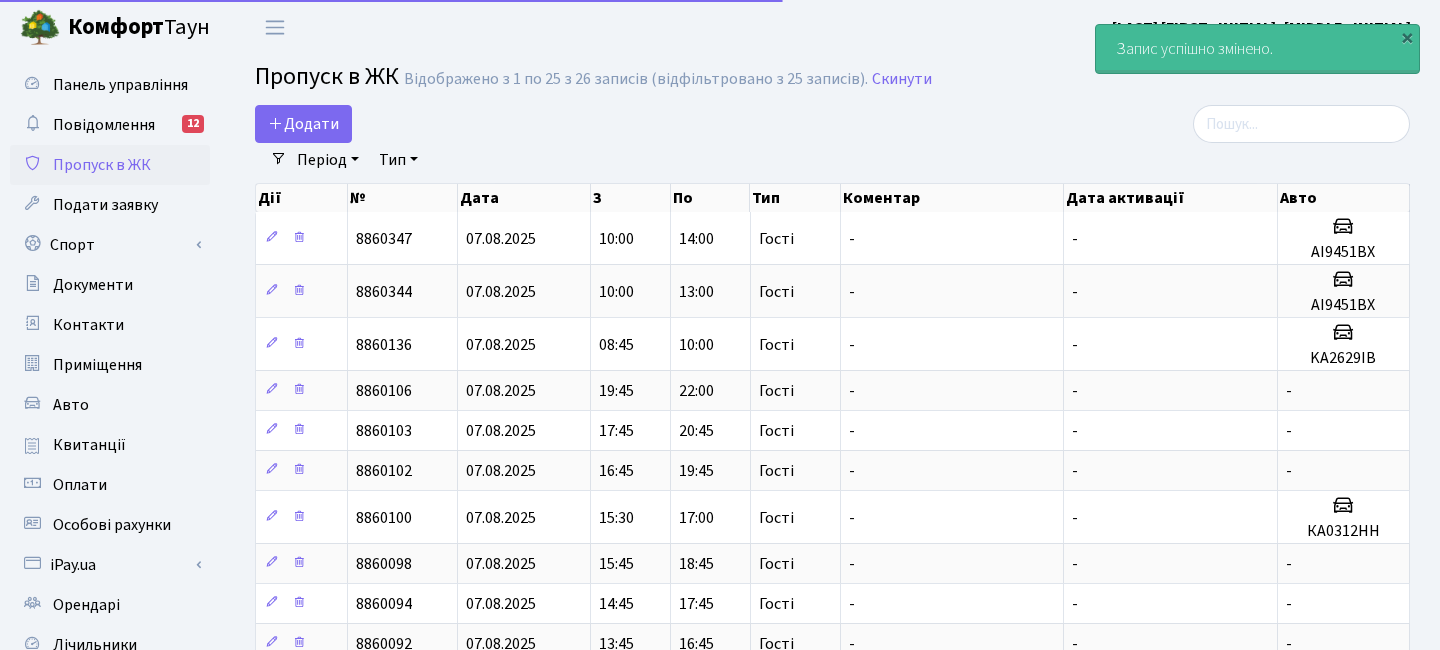 select on "25" 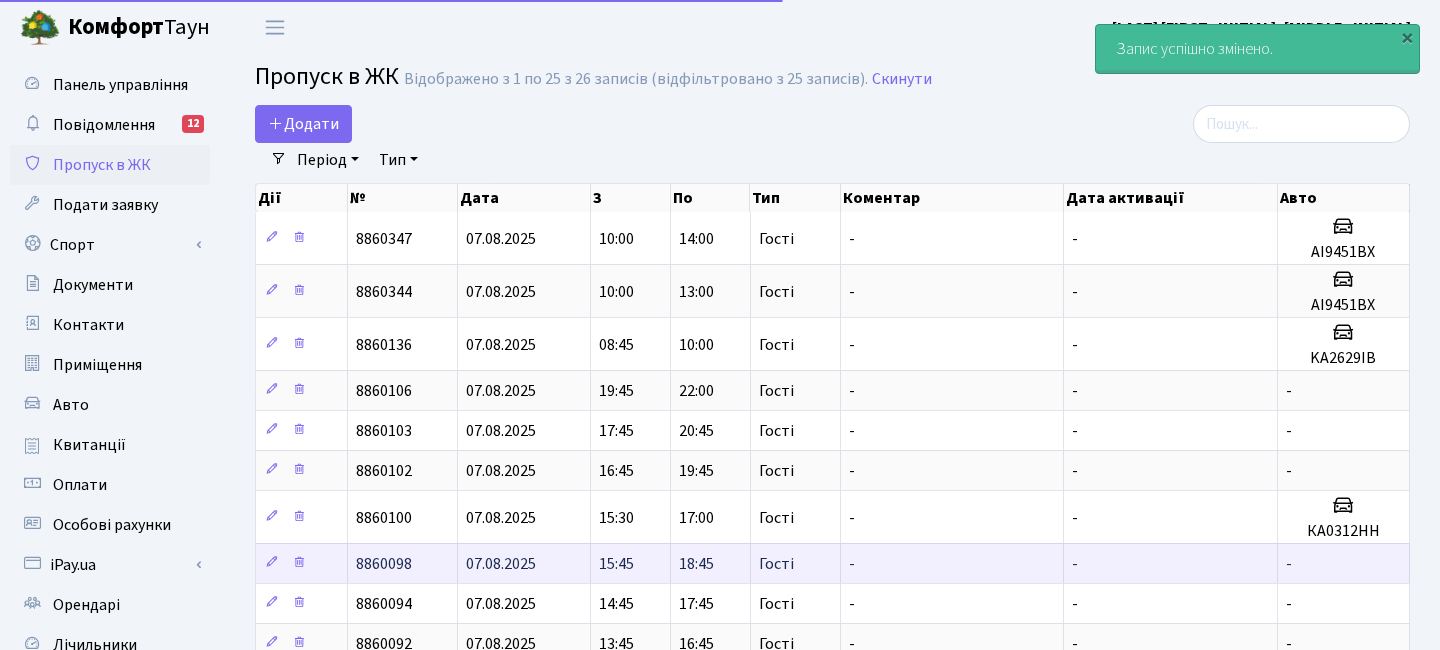 scroll, scrollTop: 0, scrollLeft: 0, axis: both 